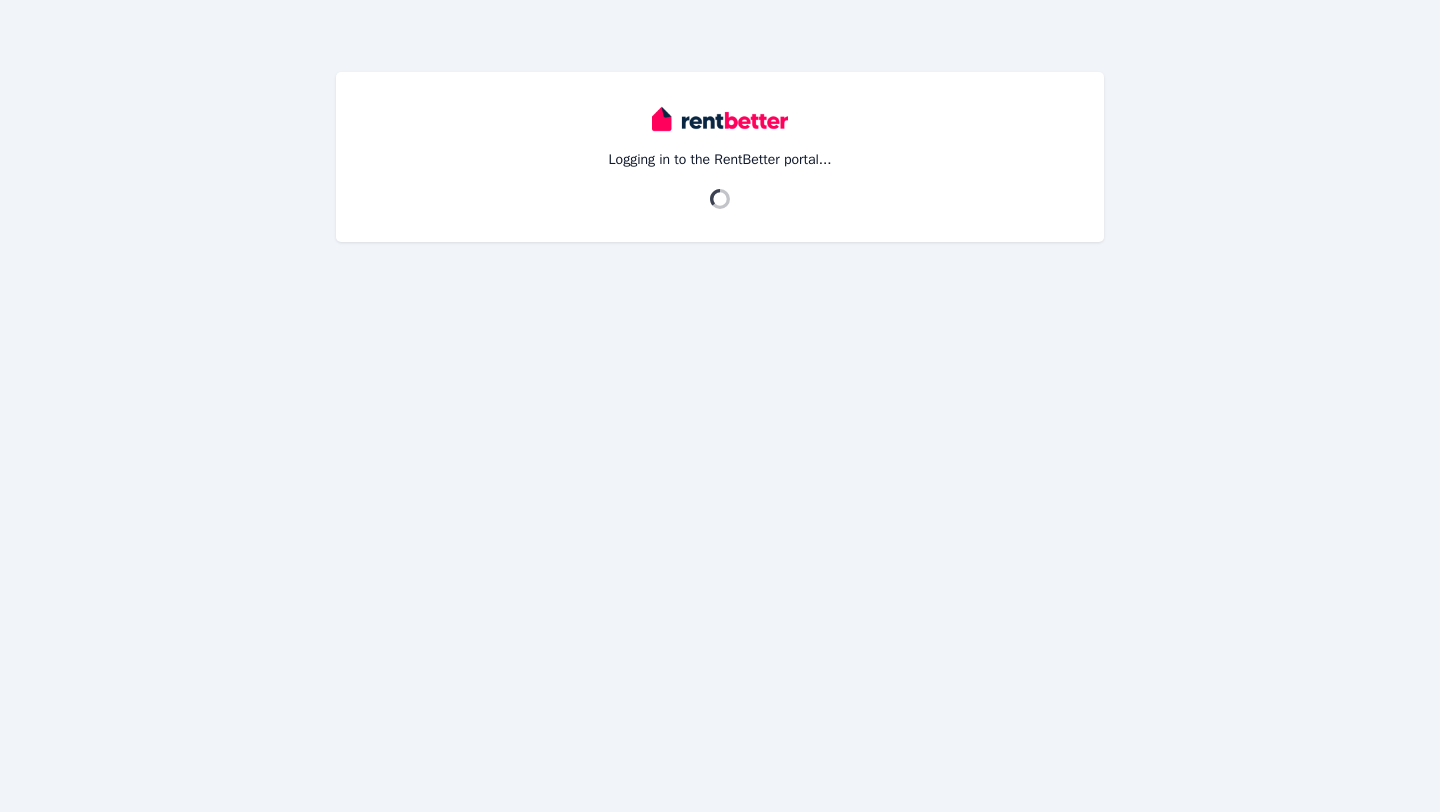 scroll, scrollTop: 0, scrollLeft: 0, axis: both 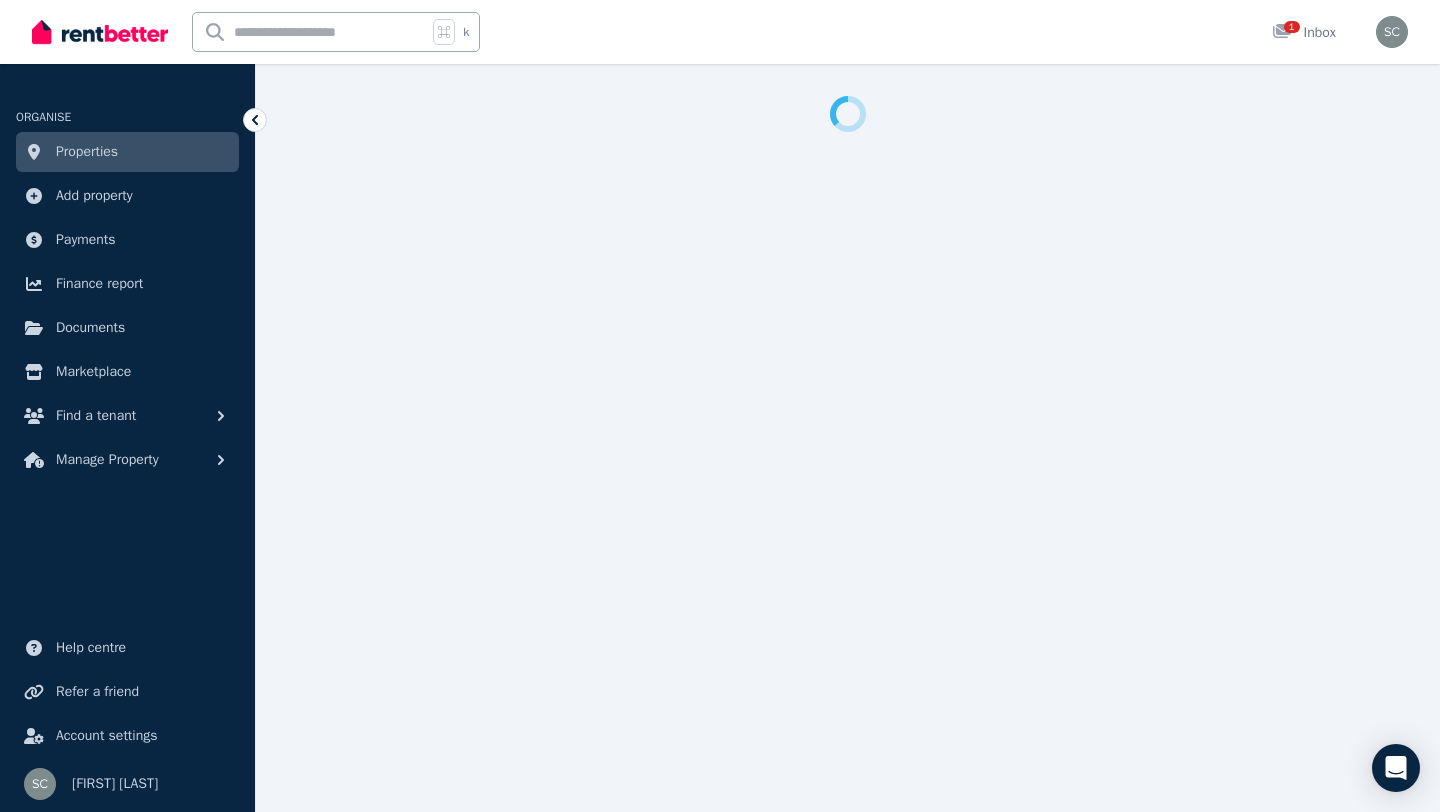 select on "***" 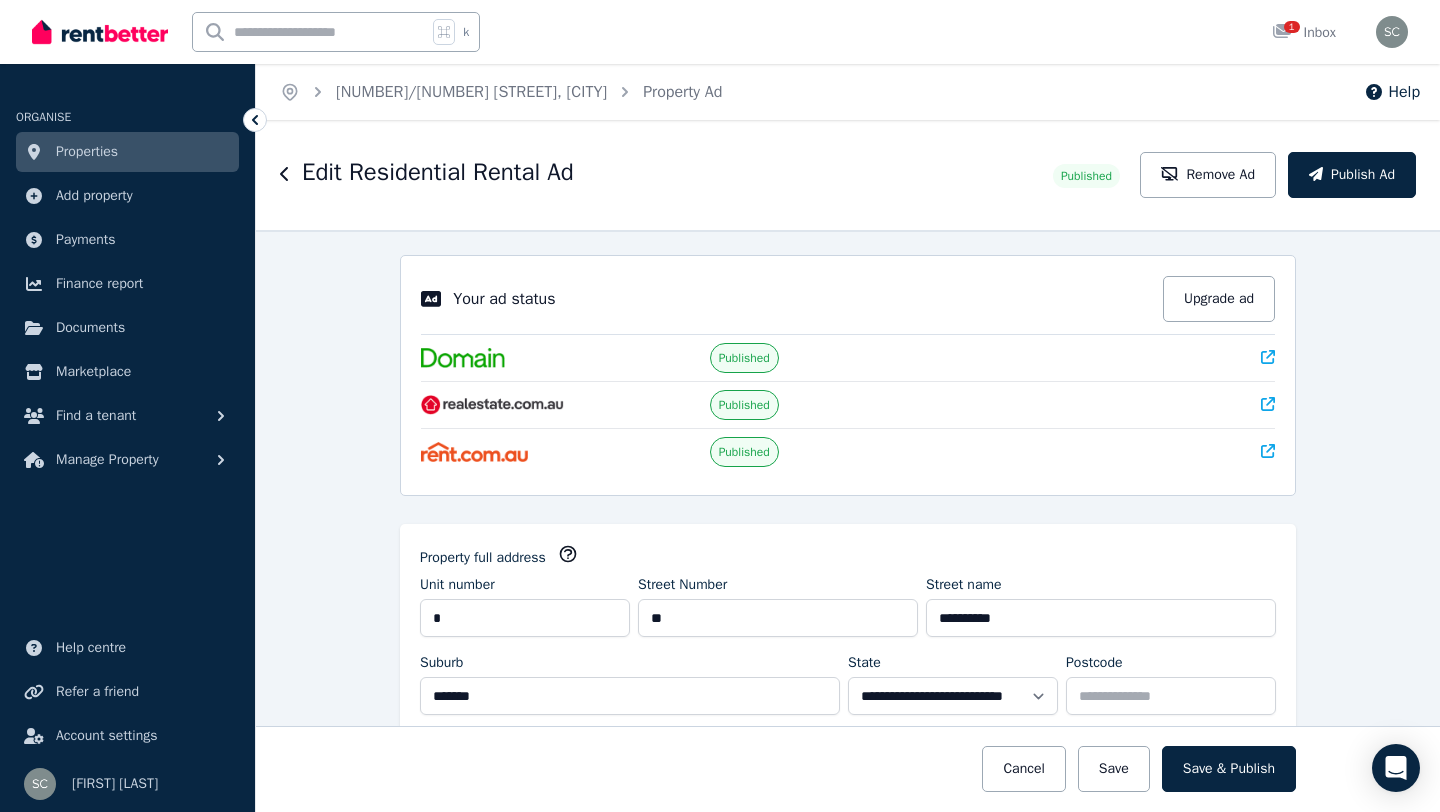 scroll, scrollTop: 0, scrollLeft: 0, axis: both 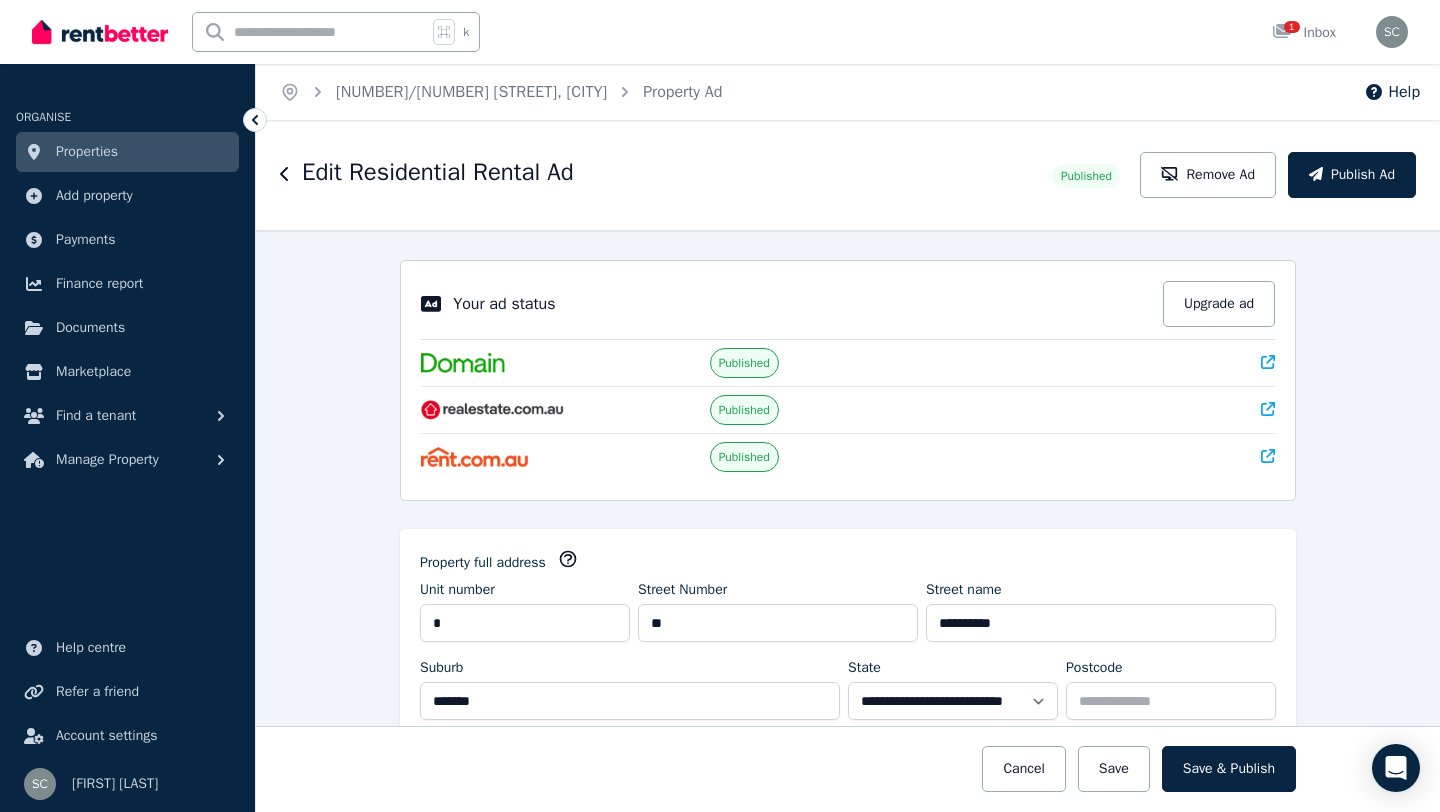 click 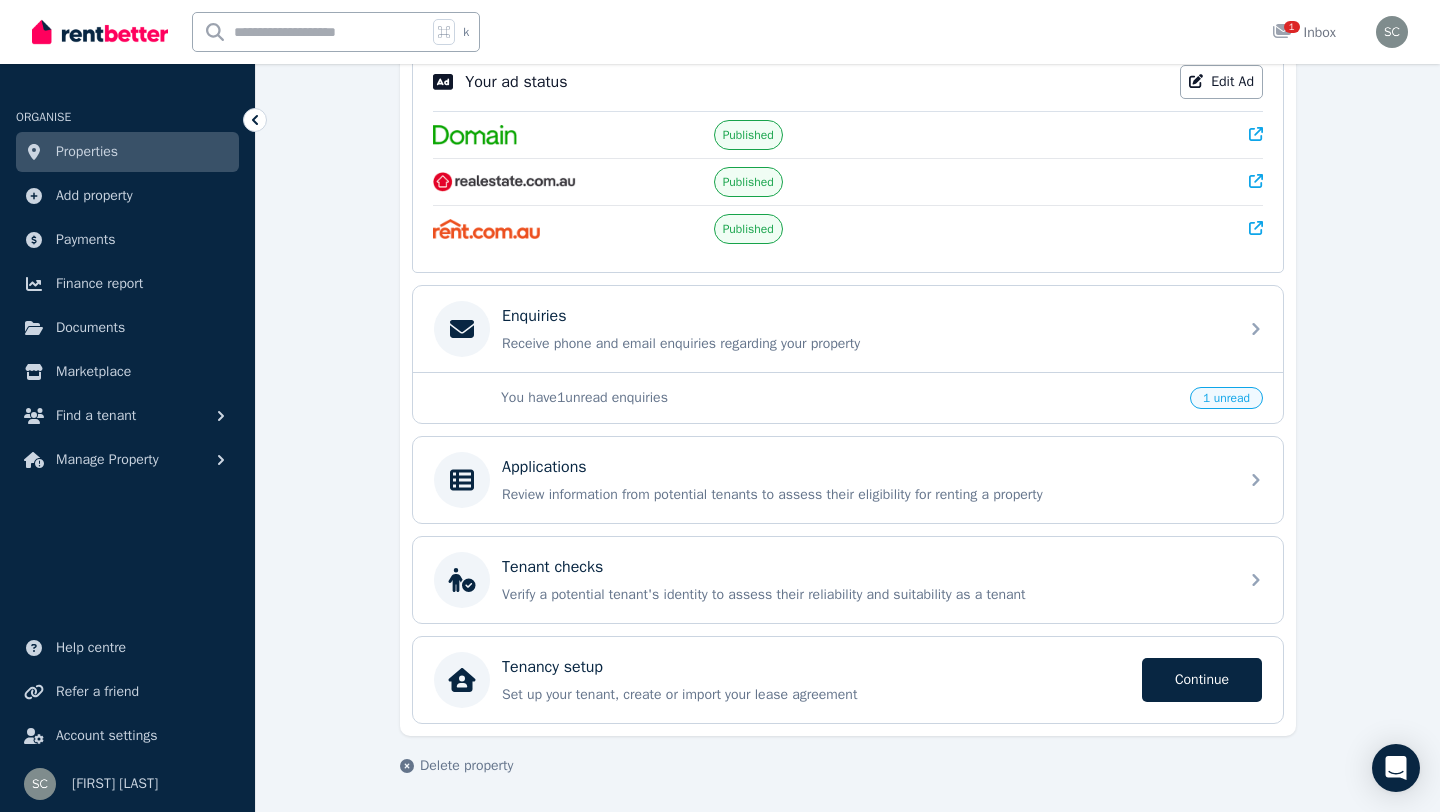 scroll, scrollTop: 0, scrollLeft: 0, axis: both 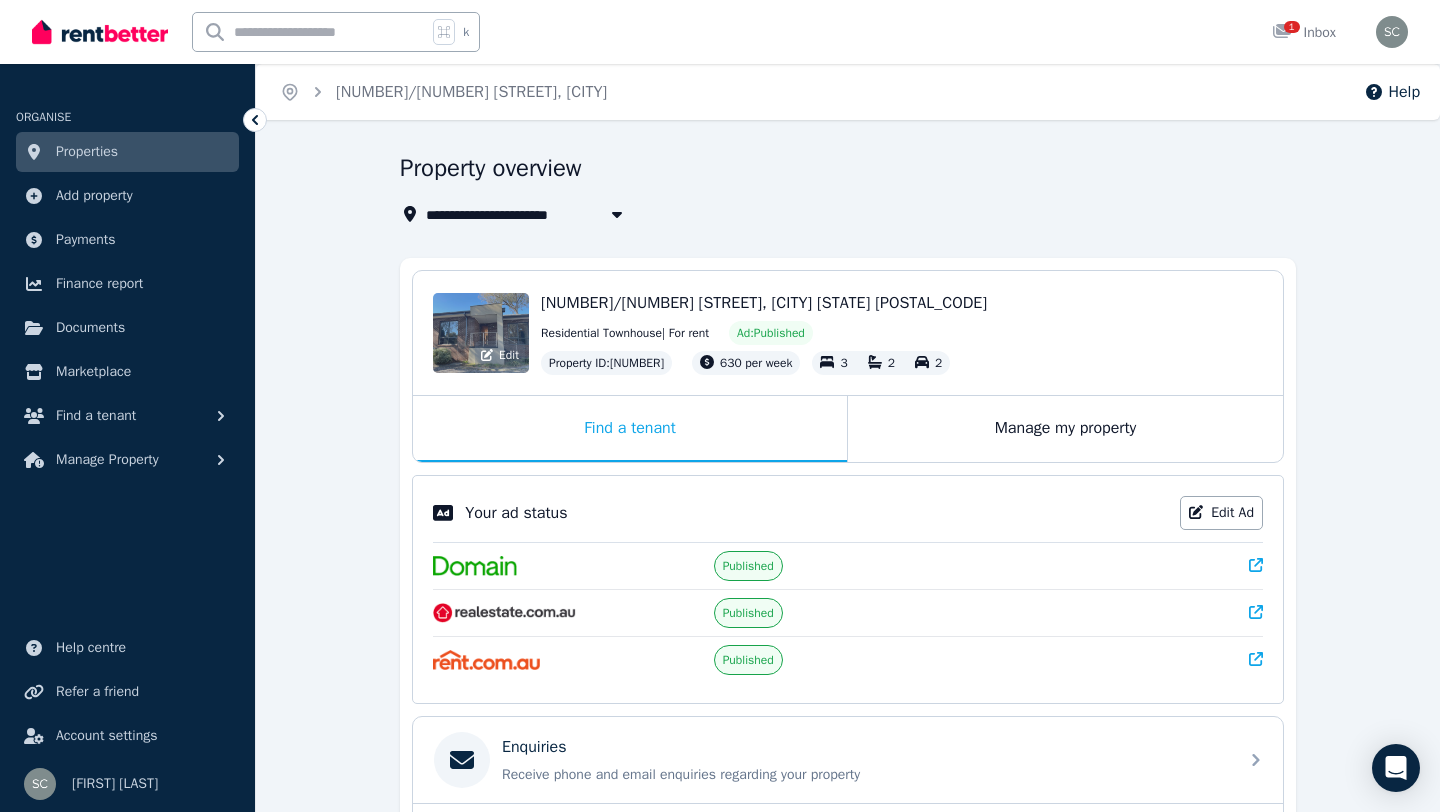 click on "Edit" at bounding box center (481, 333) 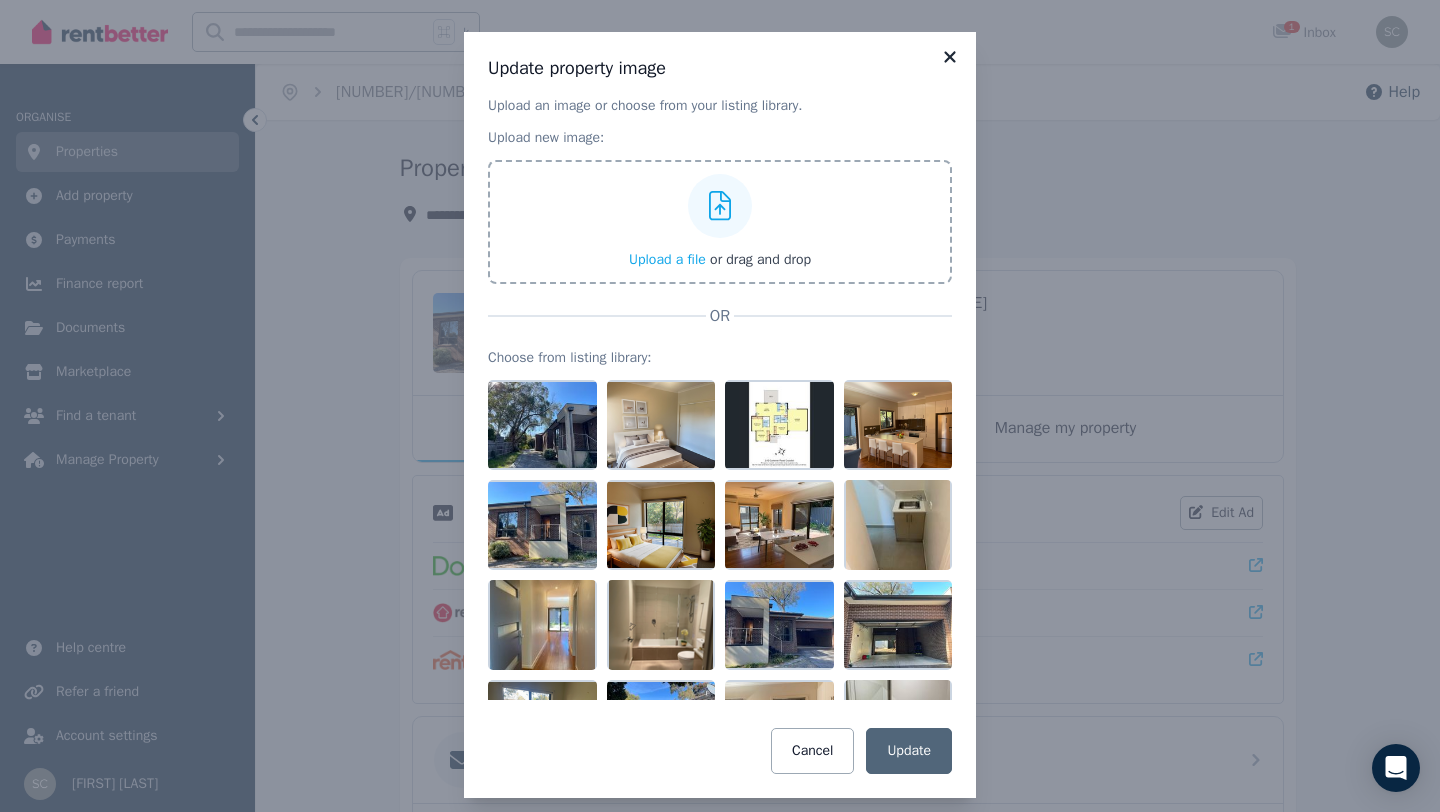 click 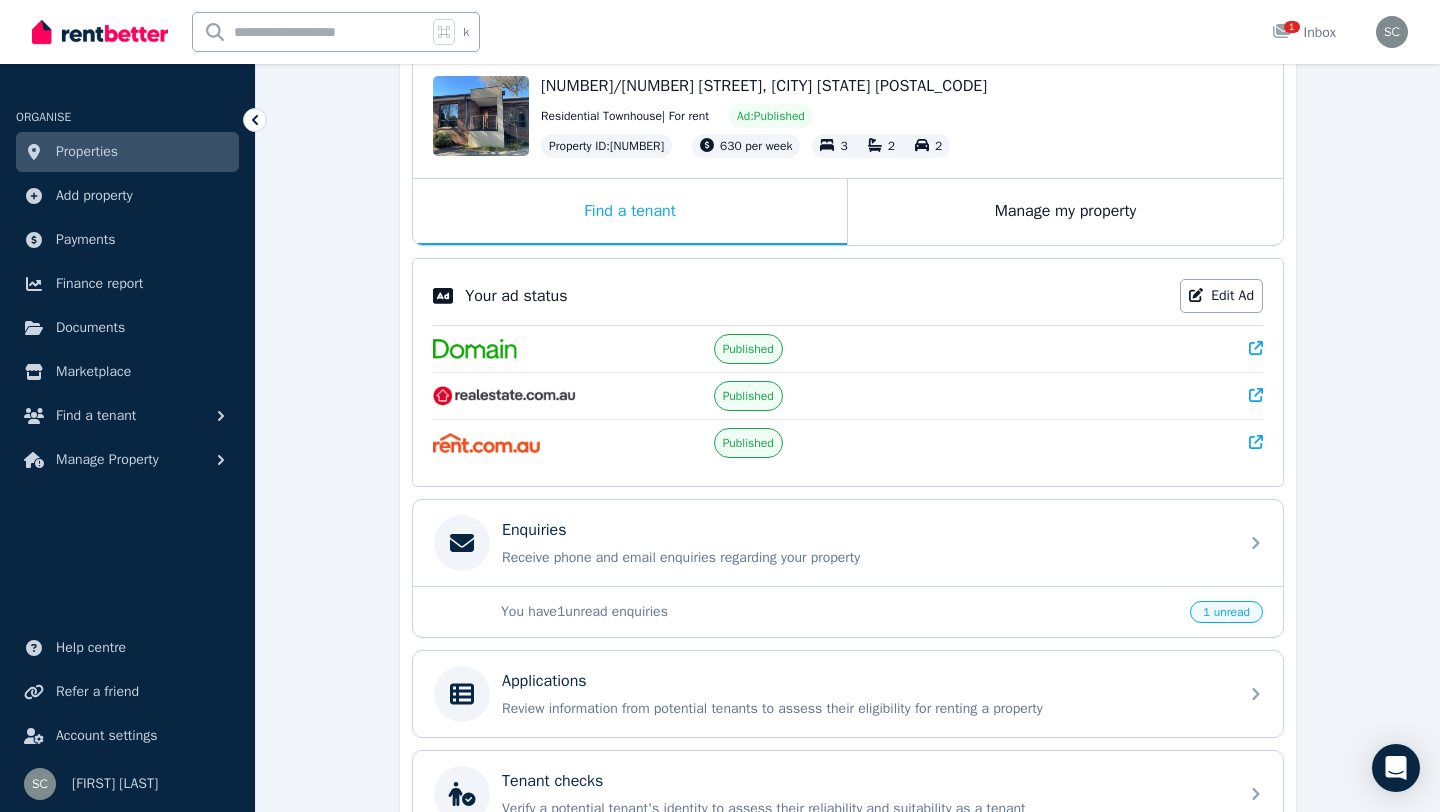 scroll, scrollTop: 218, scrollLeft: 0, axis: vertical 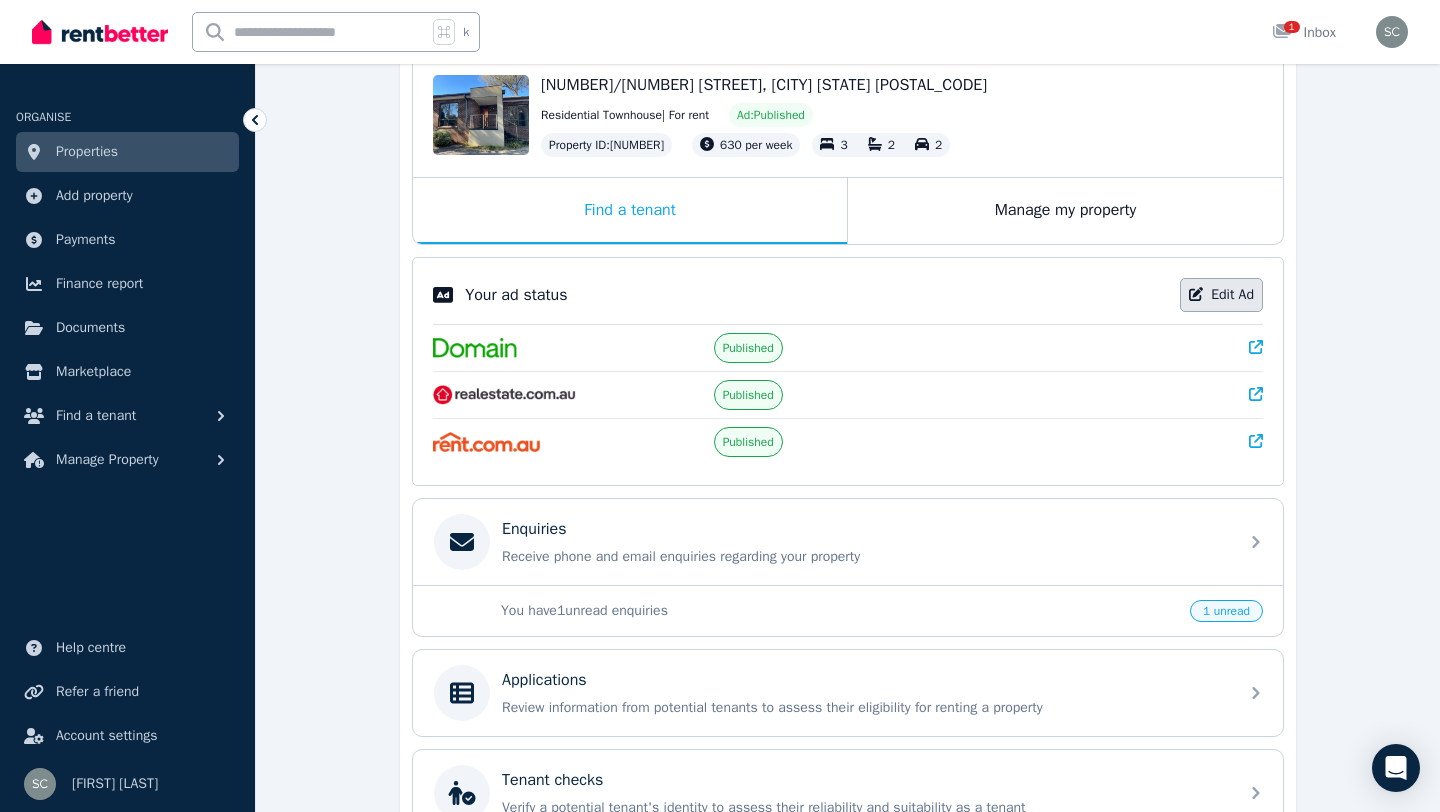 click on "Edit Ad" at bounding box center (1221, 295) 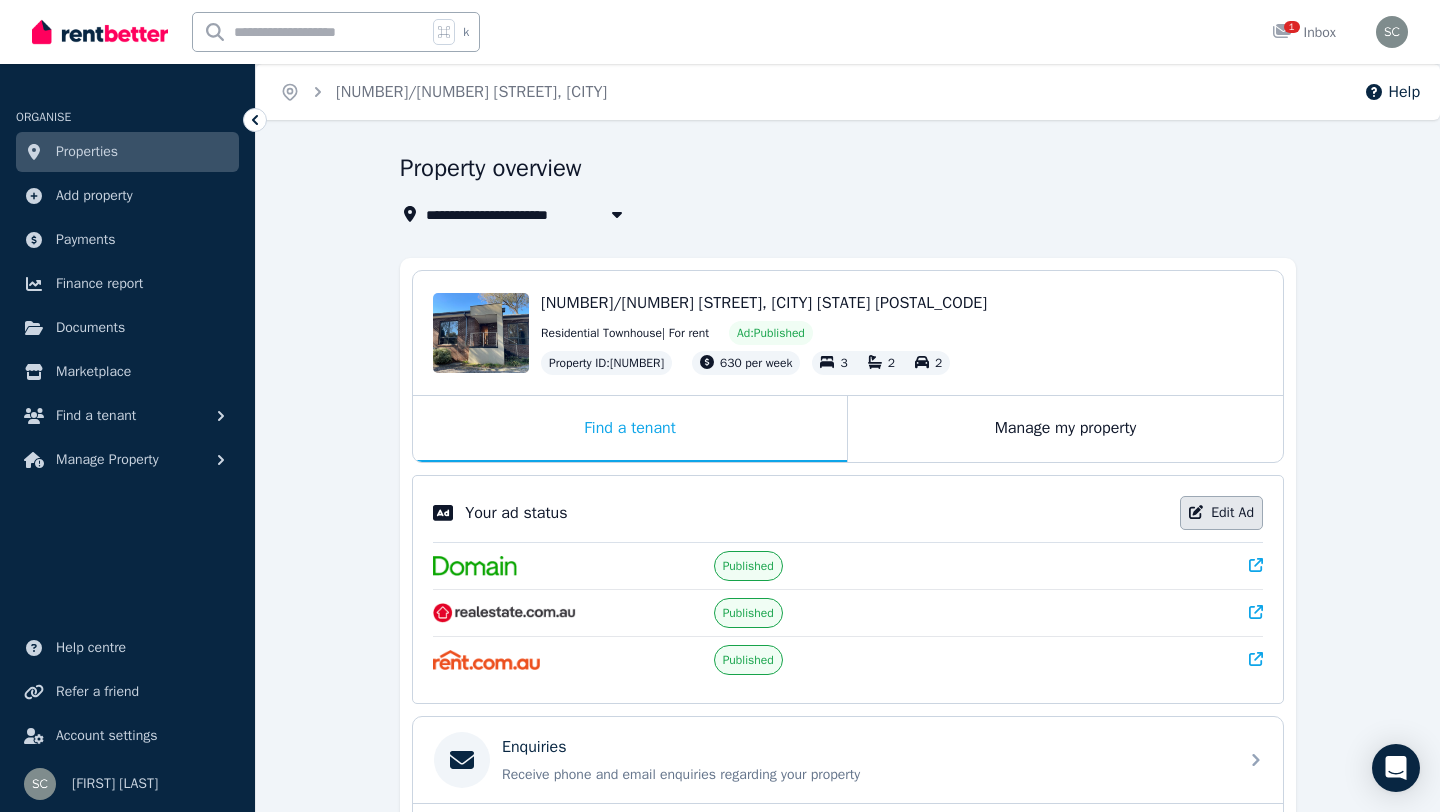 select on "***" 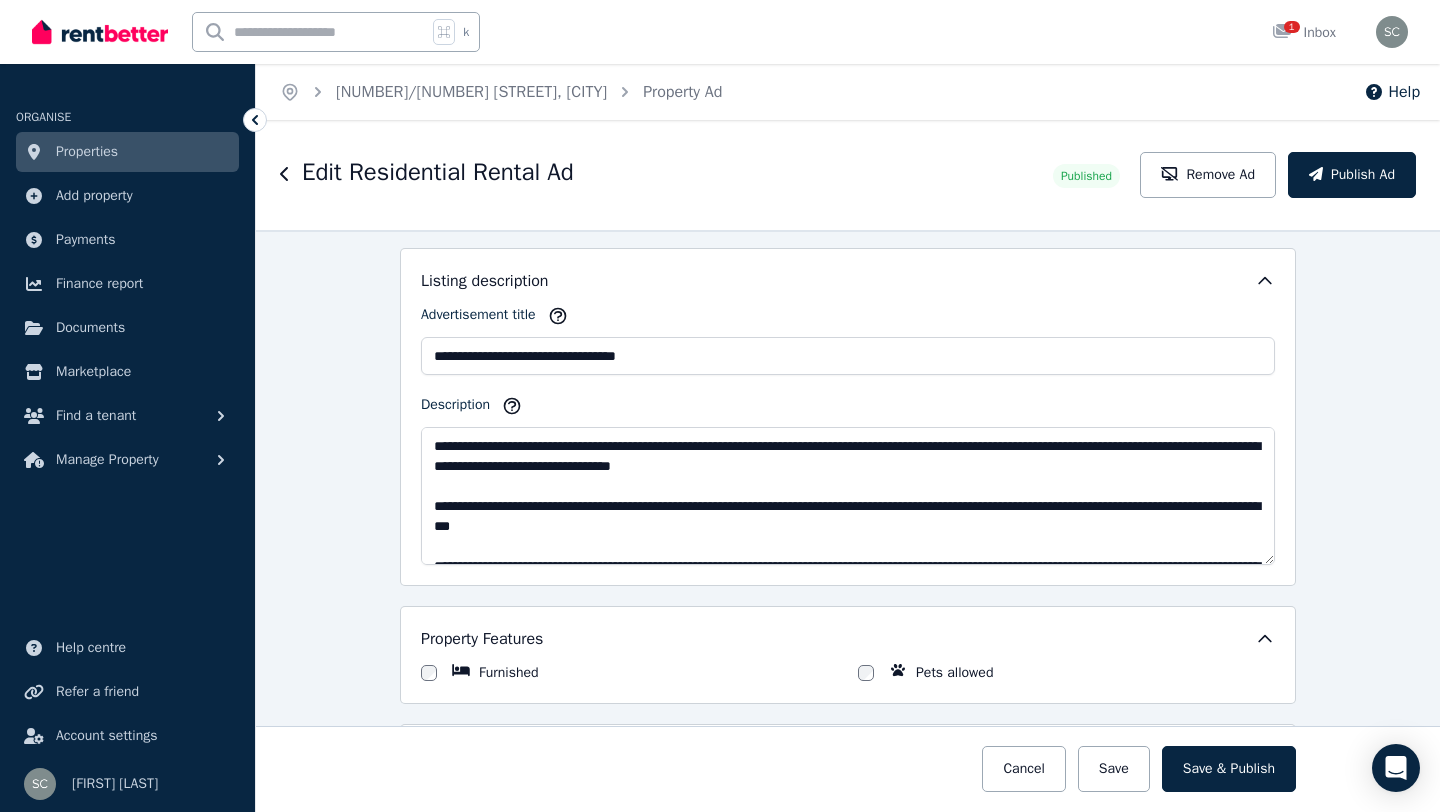 scroll, scrollTop: 1251, scrollLeft: 0, axis: vertical 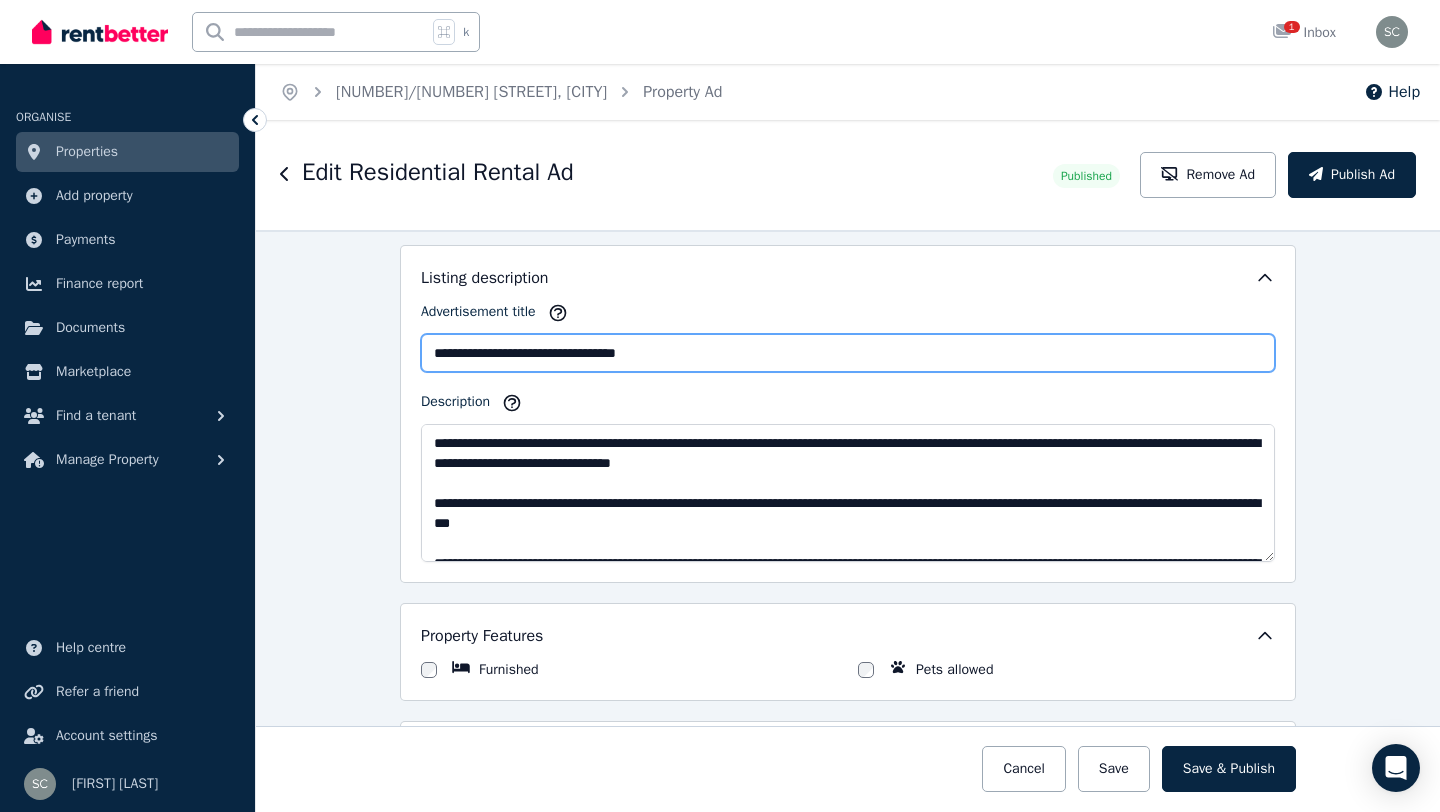 drag, startPoint x: 734, startPoint y: 357, endPoint x: 401, endPoint y: 353, distance: 333.02402 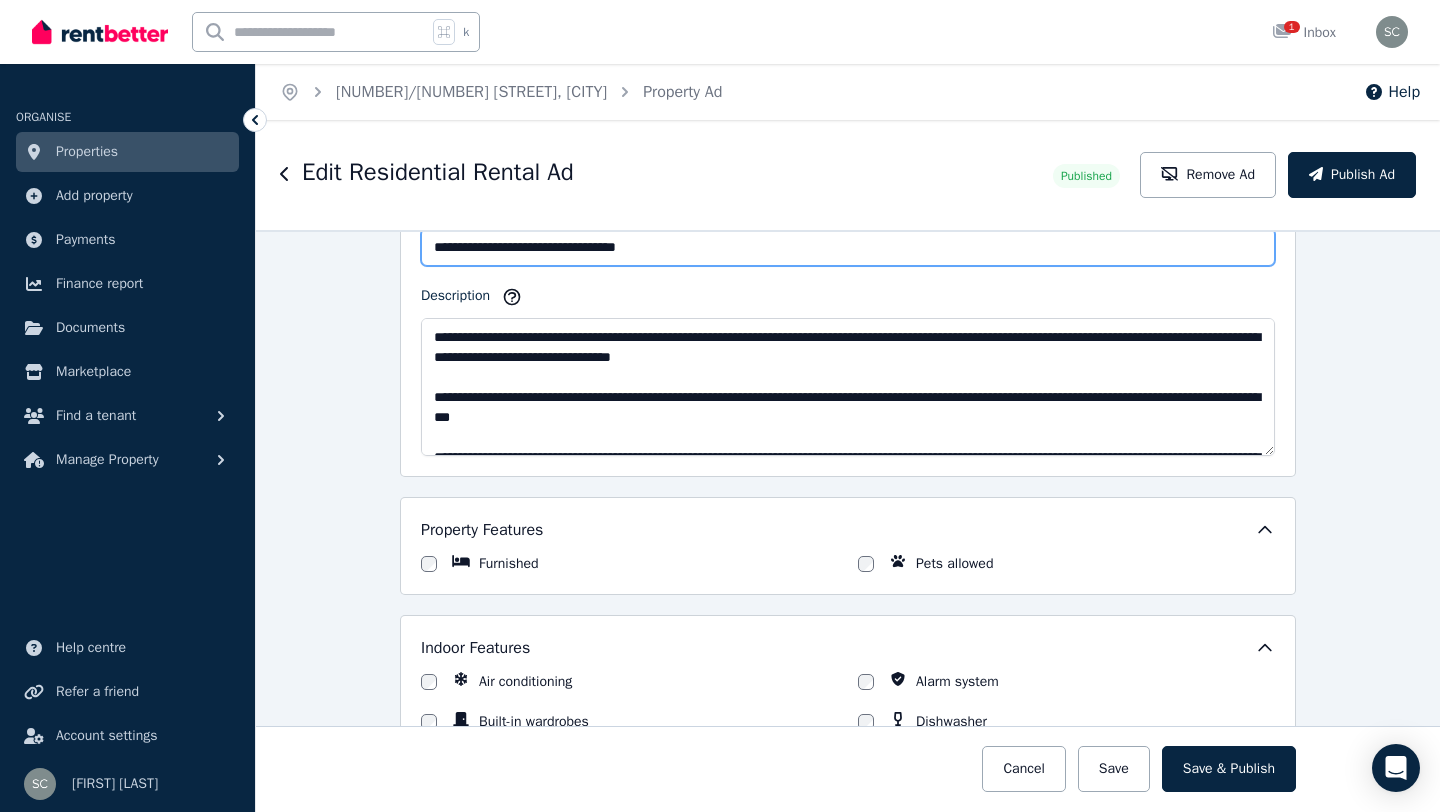 scroll, scrollTop: 1356, scrollLeft: 0, axis: vertical 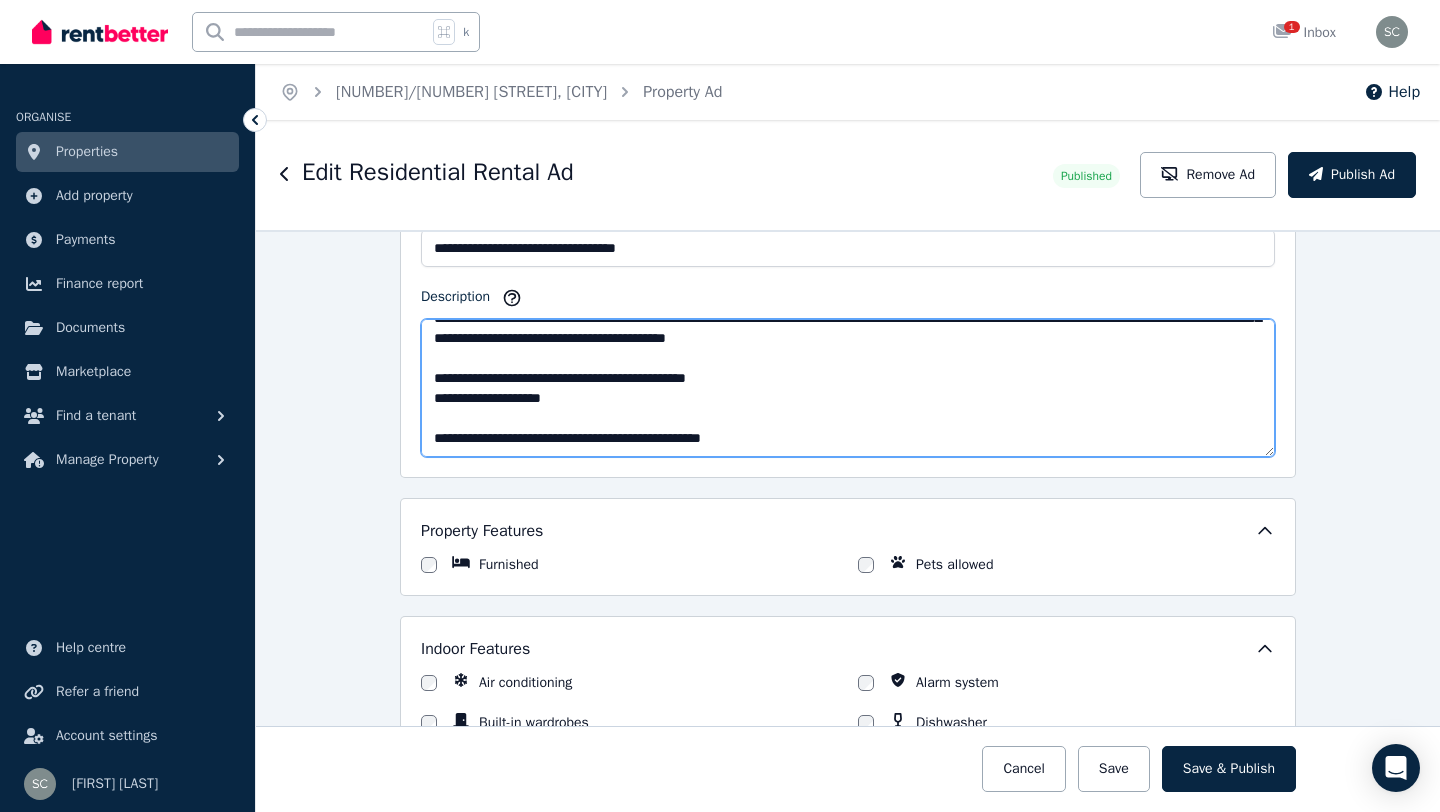 drag, startPoint x: 433, startPoint y: 338, endPoint x: 735, endPoint y: 506, distance: 345.58356 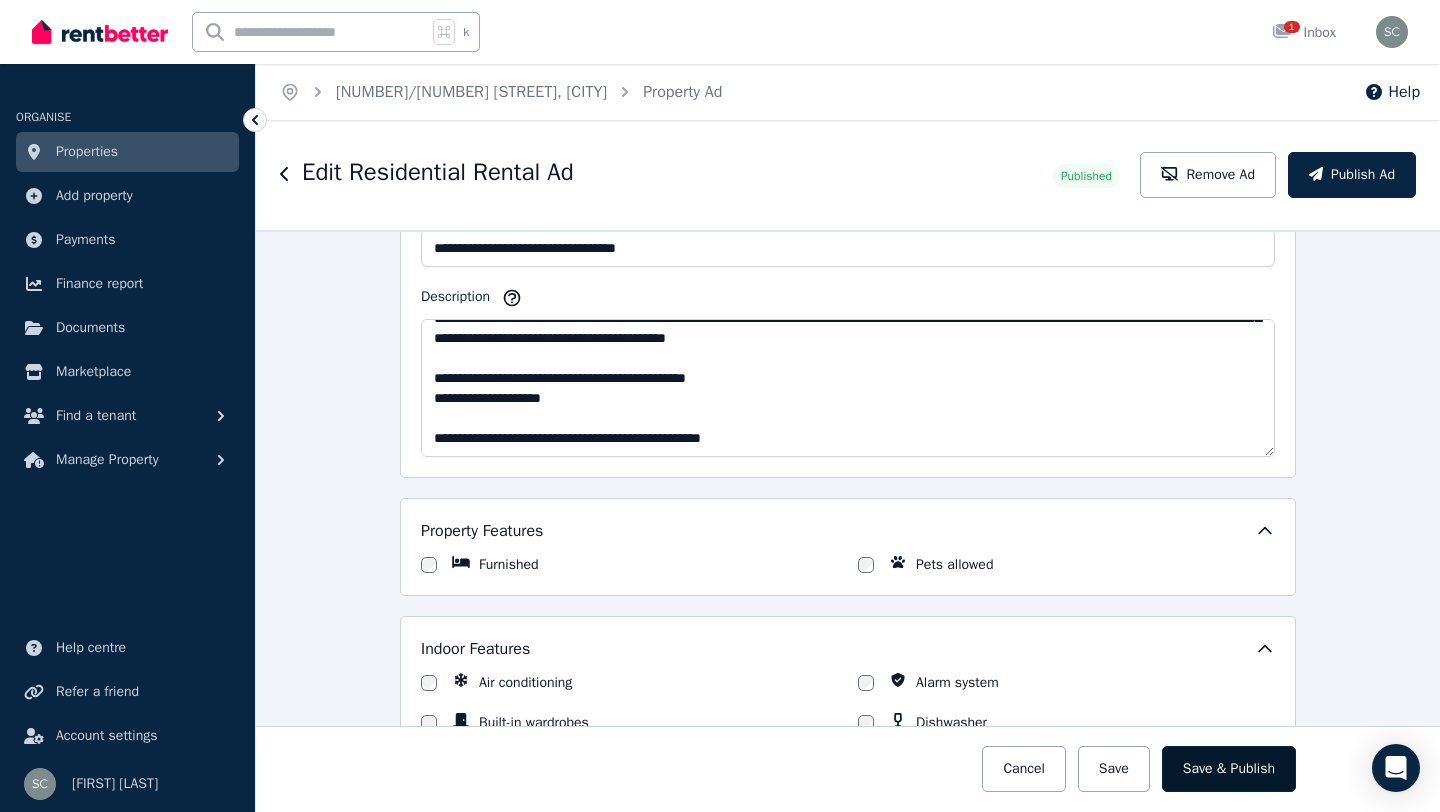 click on "Save & Publish" at bounding box center (1229, 769) 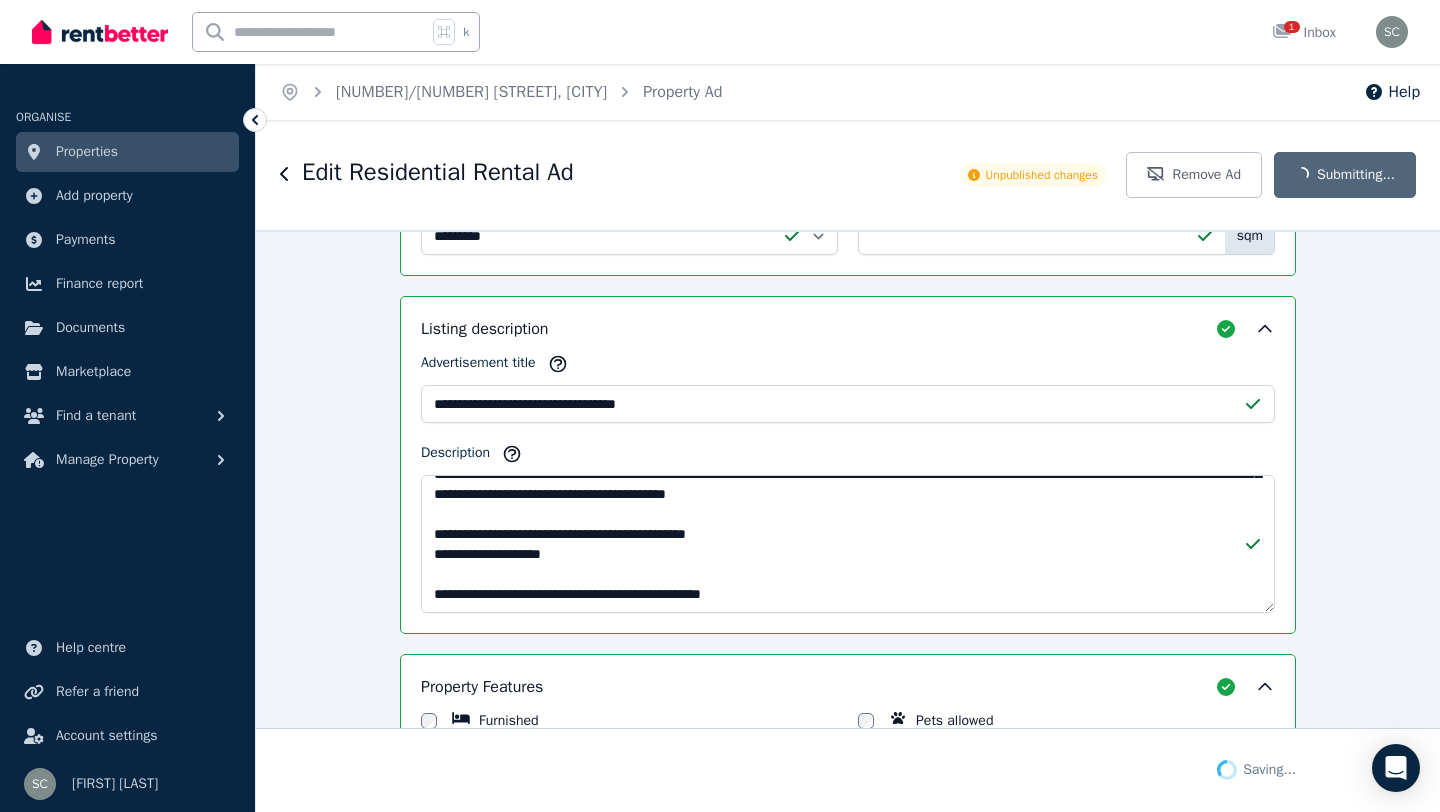 scroll, scrollTop: 1512, scrollLeft: 0, axis: vertical 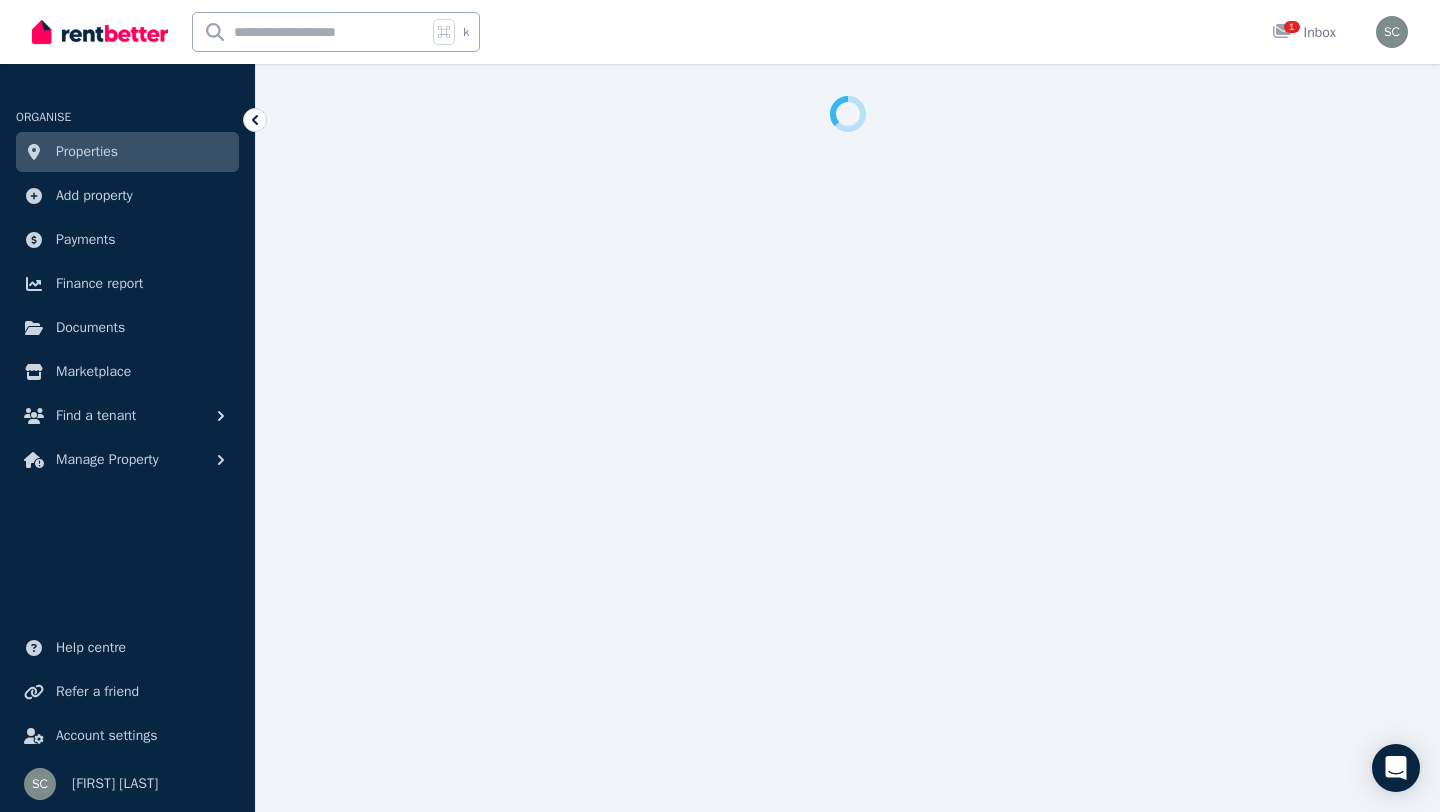 select on "***" 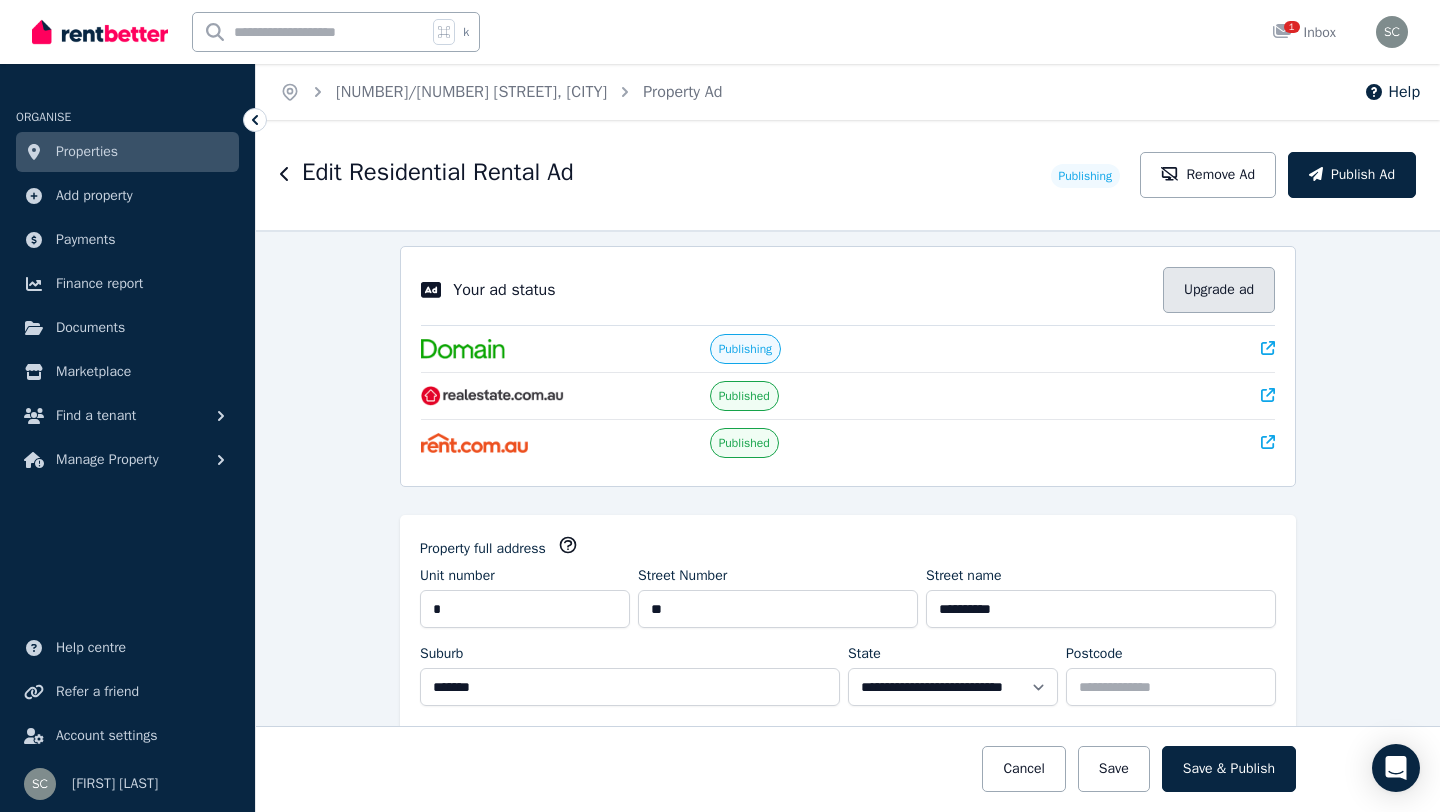 scroll, scrollTop: 18, scrollLeft: 0, axis: vertical 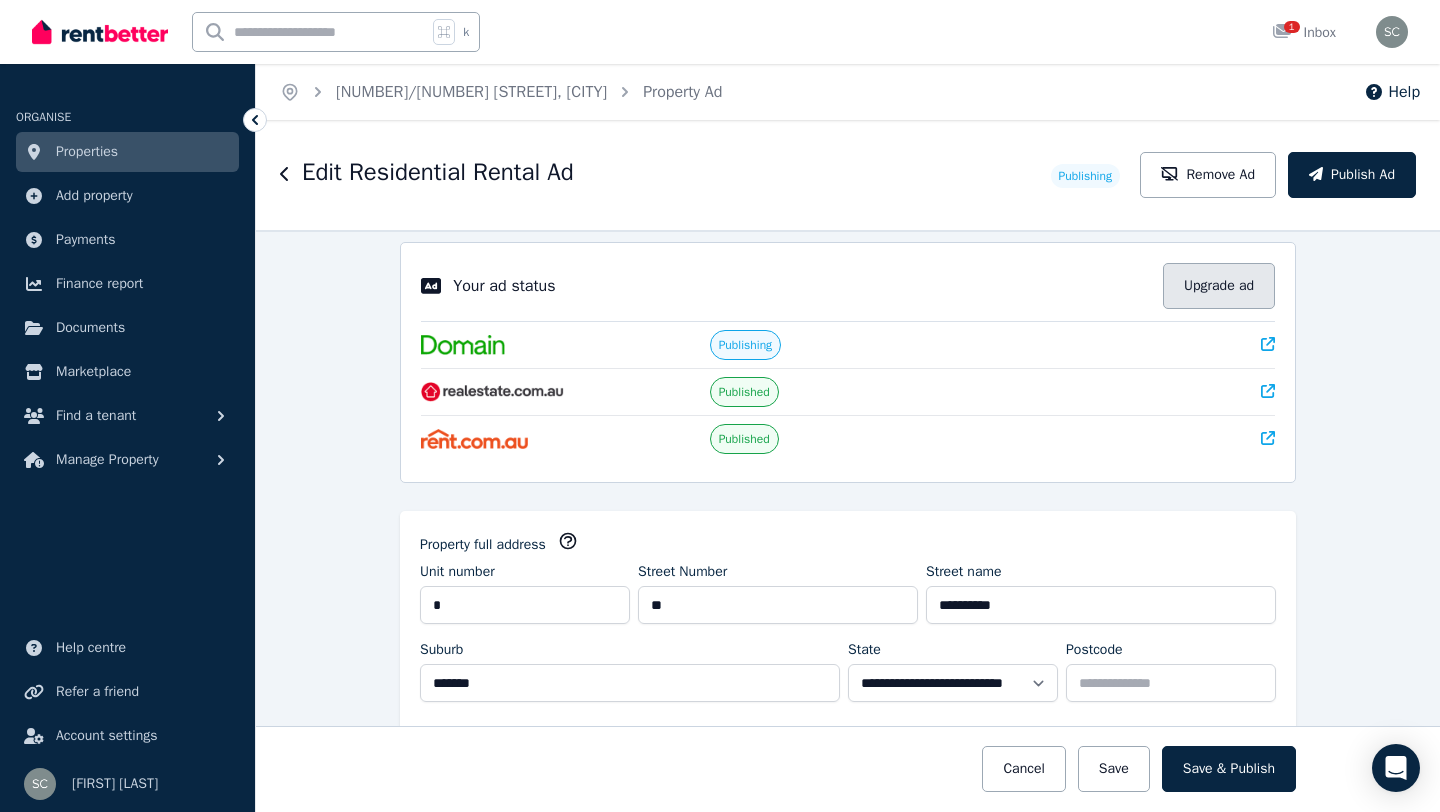 click on "Upgrade ad" at bounding box center [1219, 286] 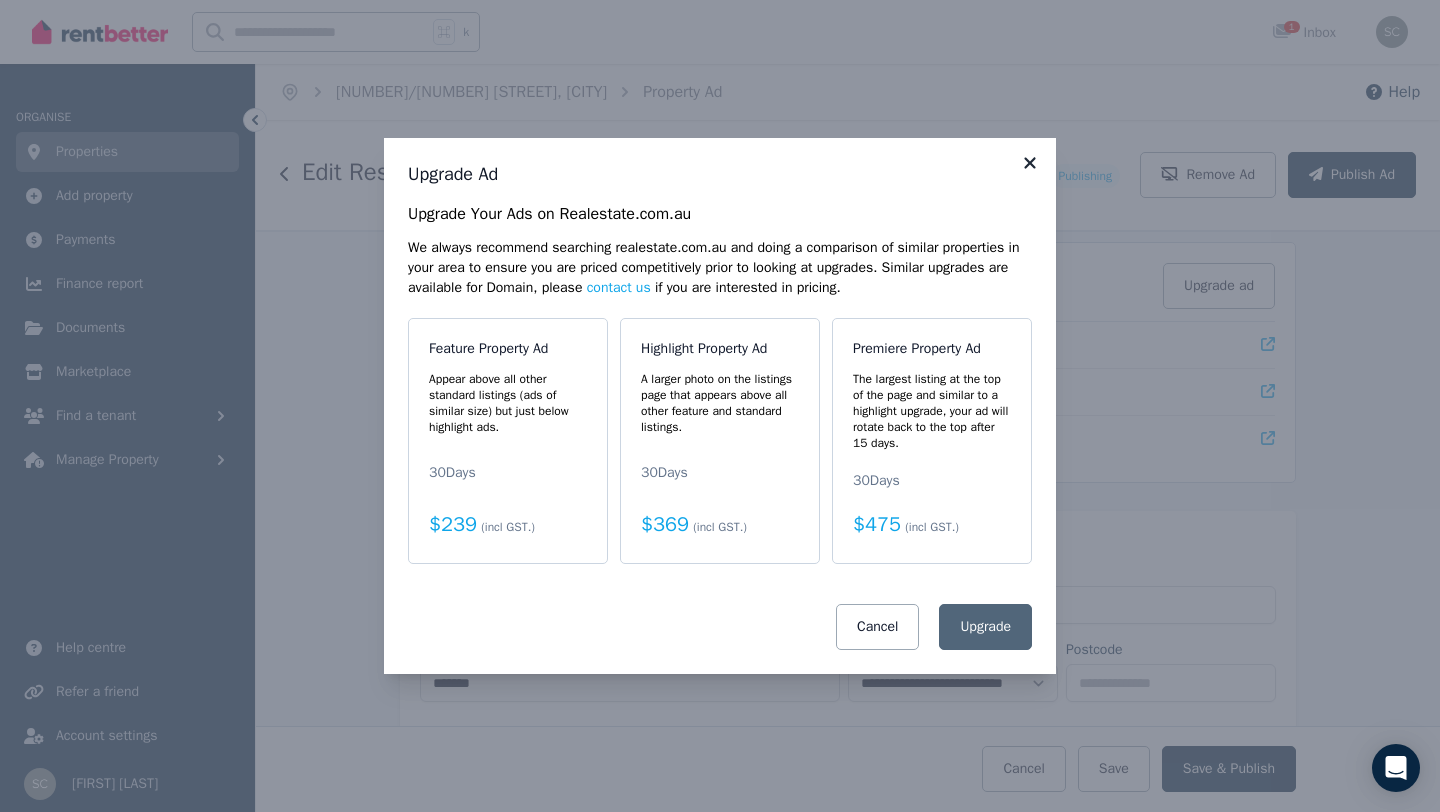click 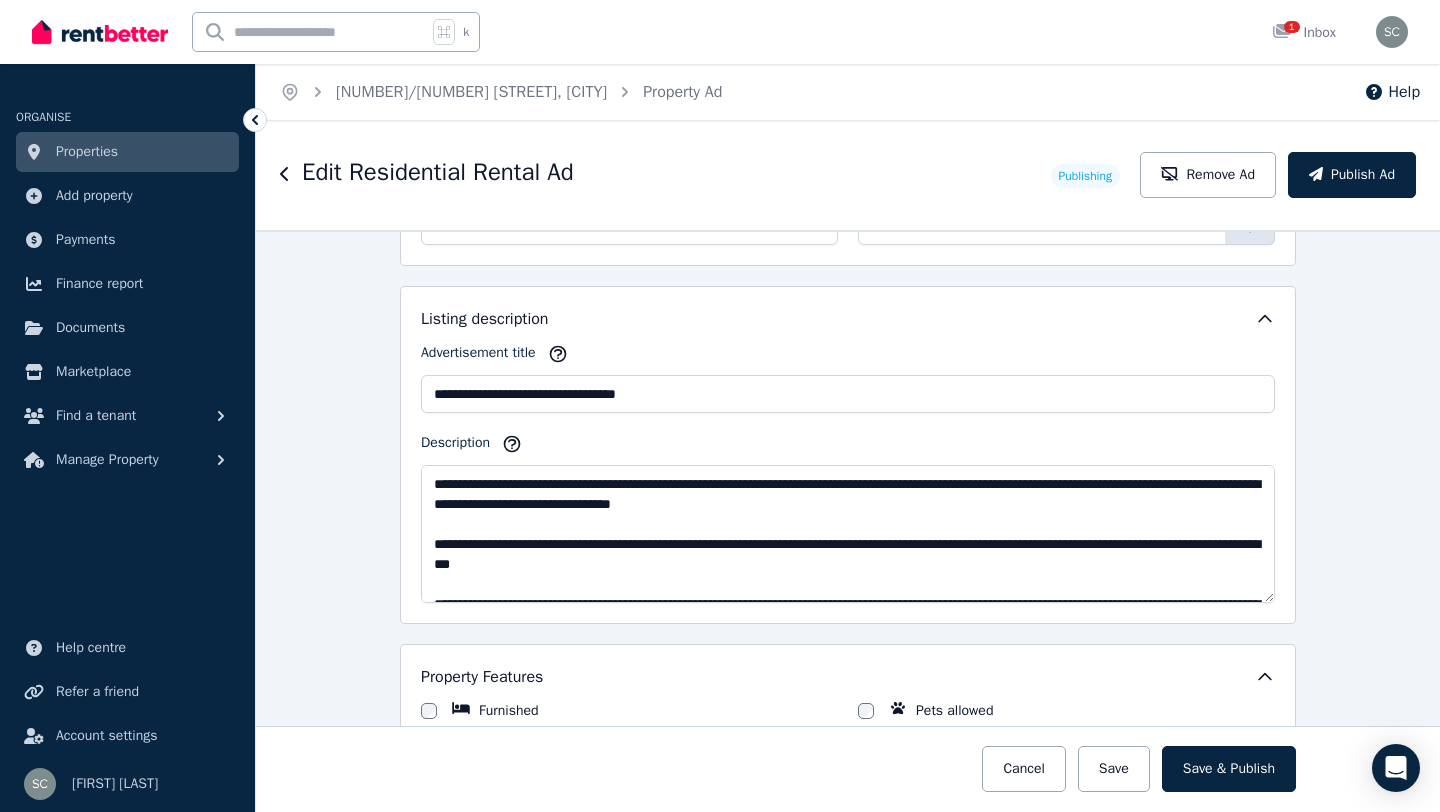 scroll, scrollTop: 1252, scrollLeft: 0, axis: vertical 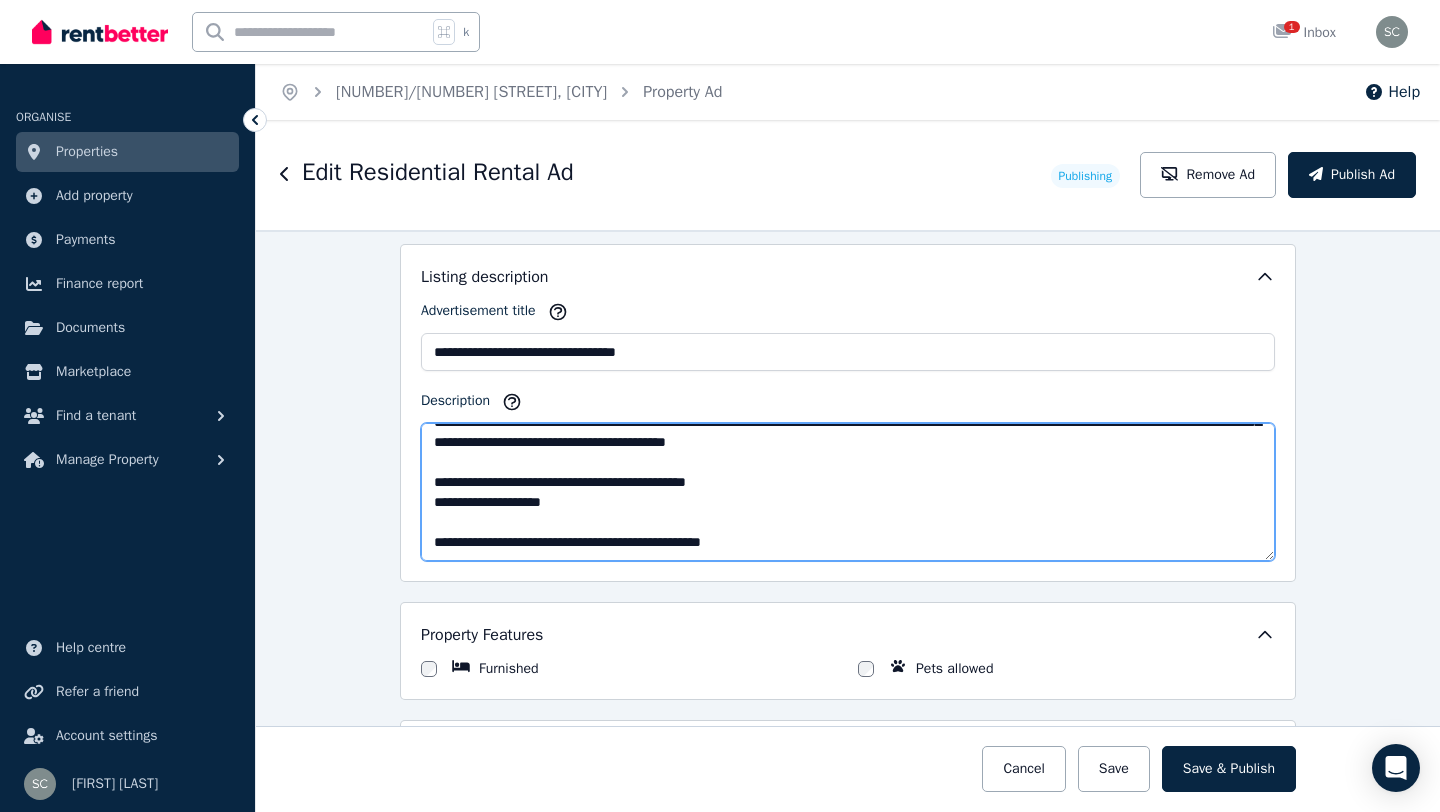 click on "Description" at bounding box center (848, 492) 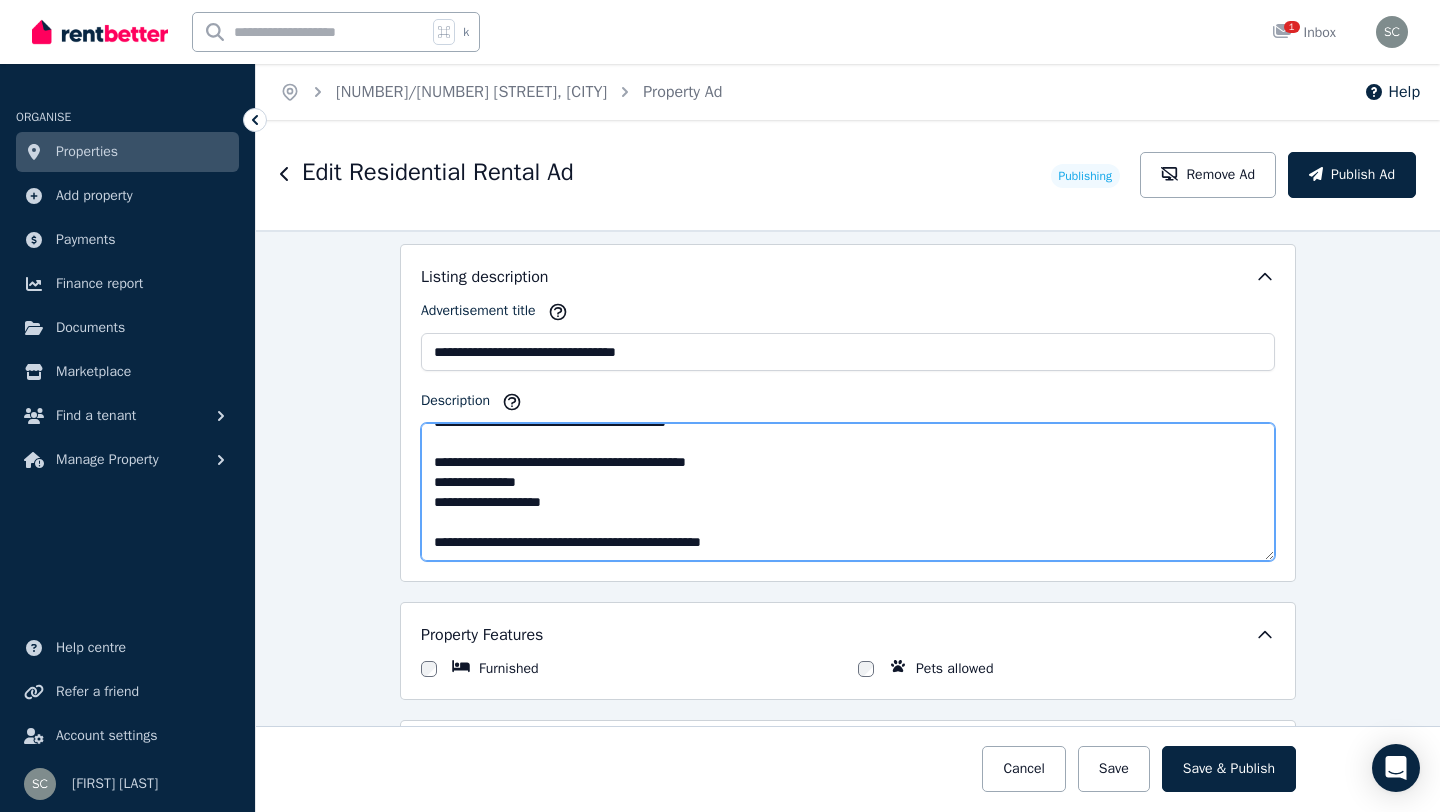 scroll, scrollTop: 280, scrollLeft: 0, axis: vertical 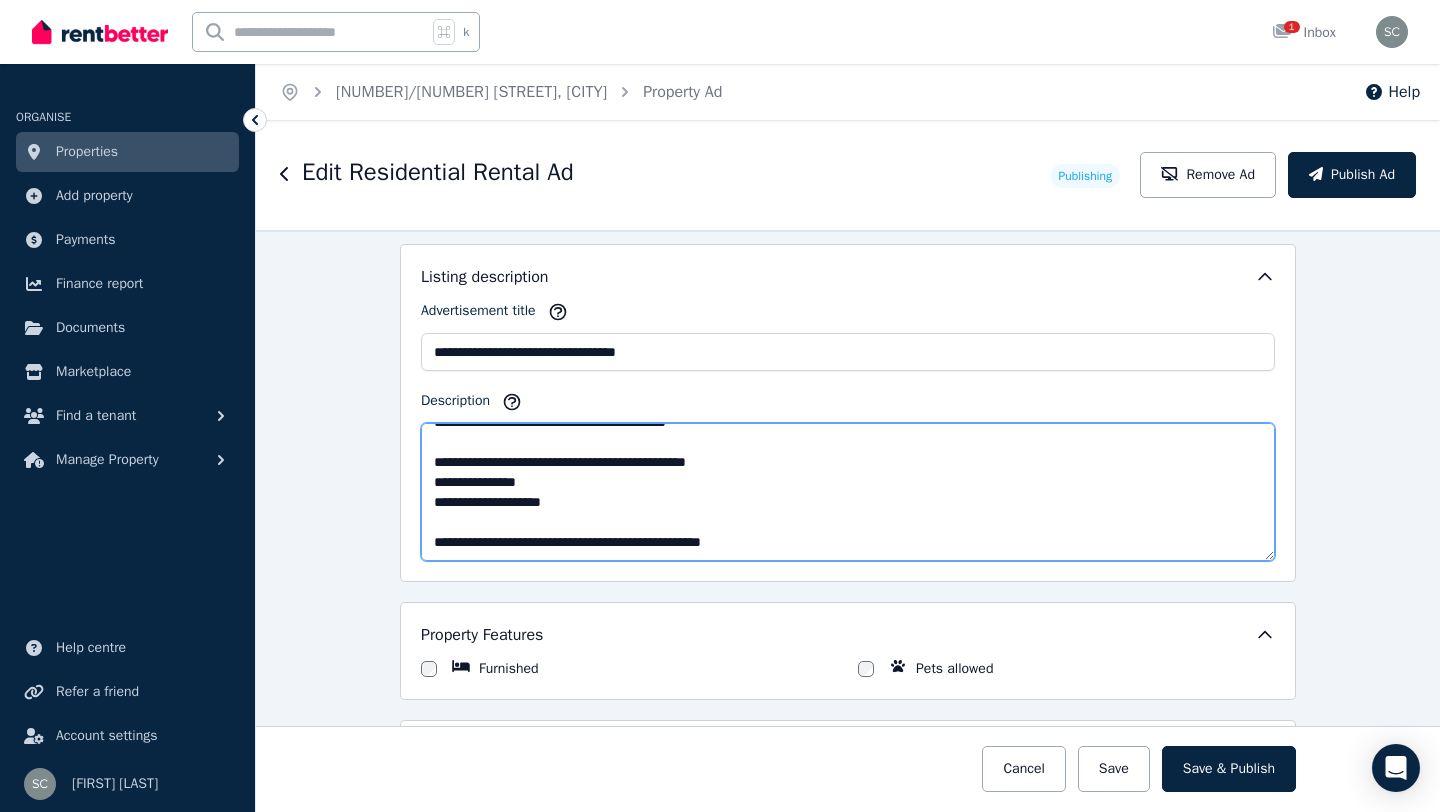 click on "Description" at bounding box center (848, 492) 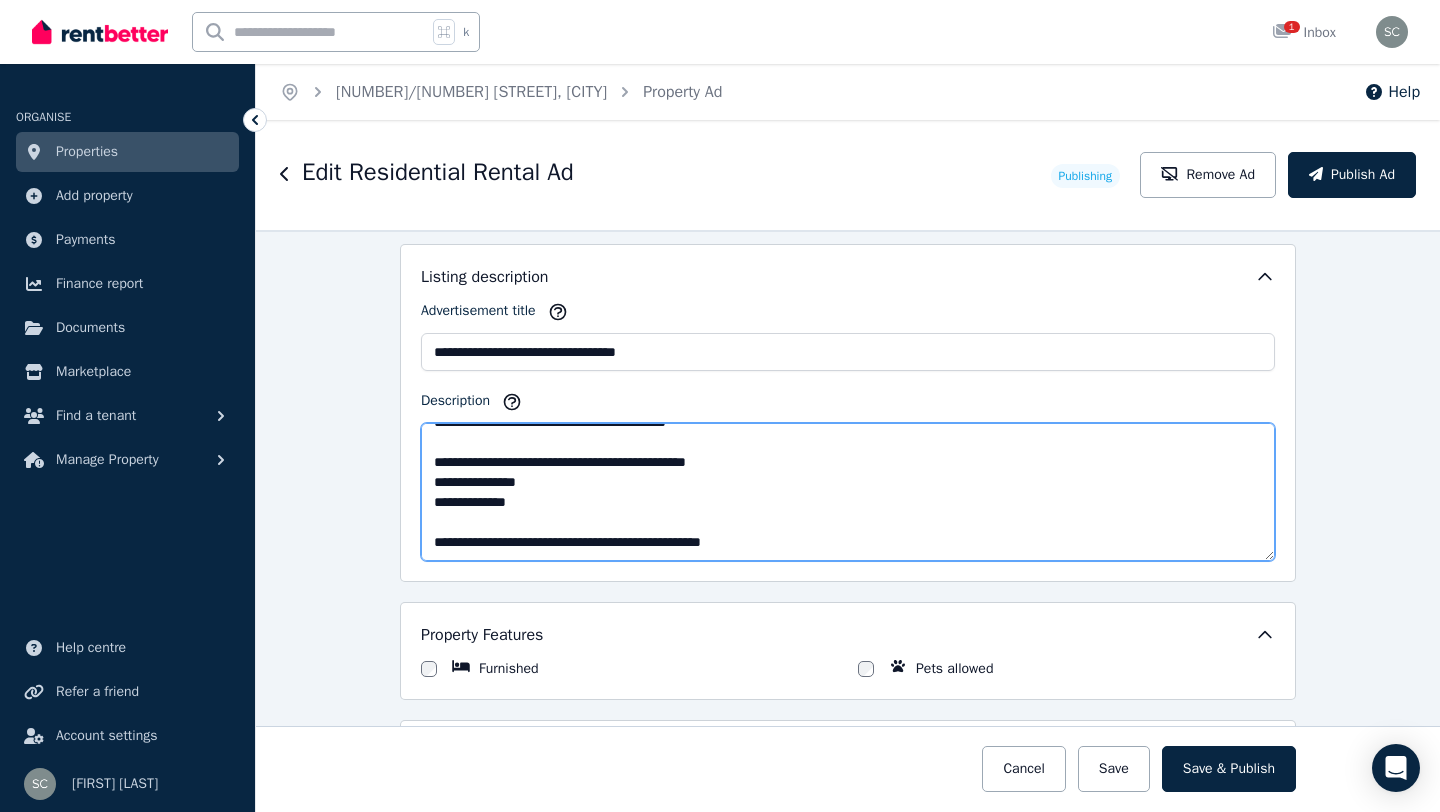 click on "Description" at bounding box center (848, 492) 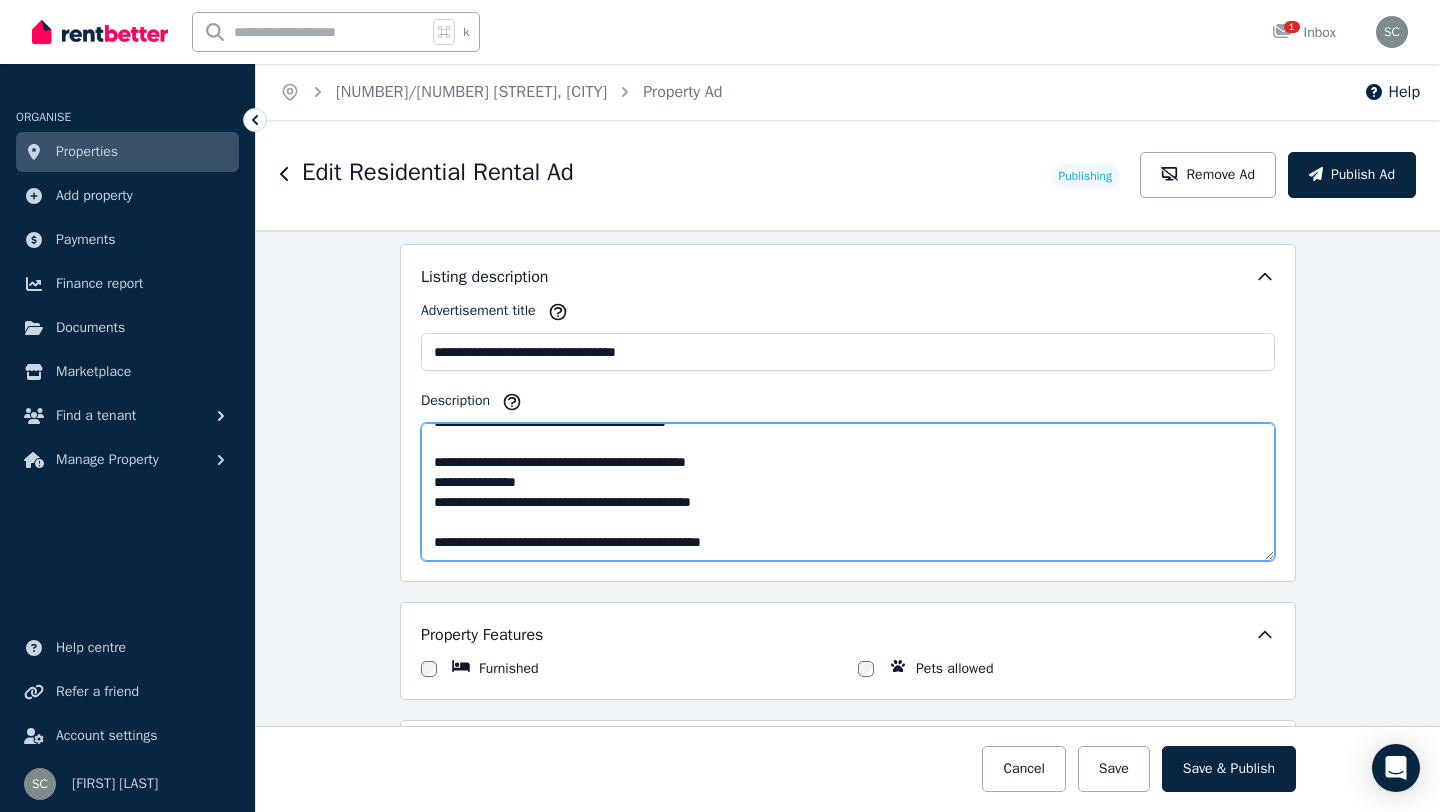 drag, startPoint x: 794, startPoint y: 496, endPoint x: 541, endPoint y: 508, distance: 253.28442 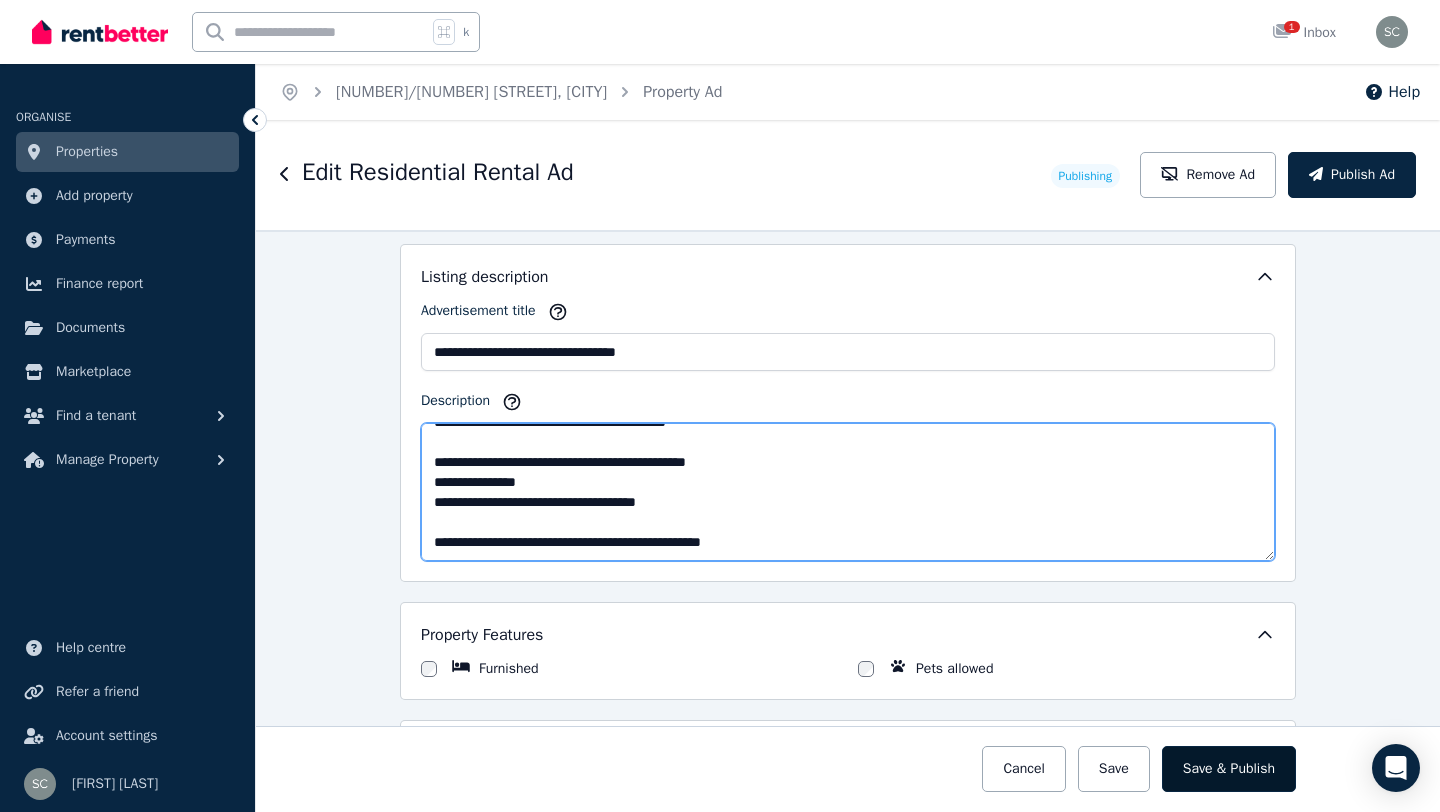 type on "**********" 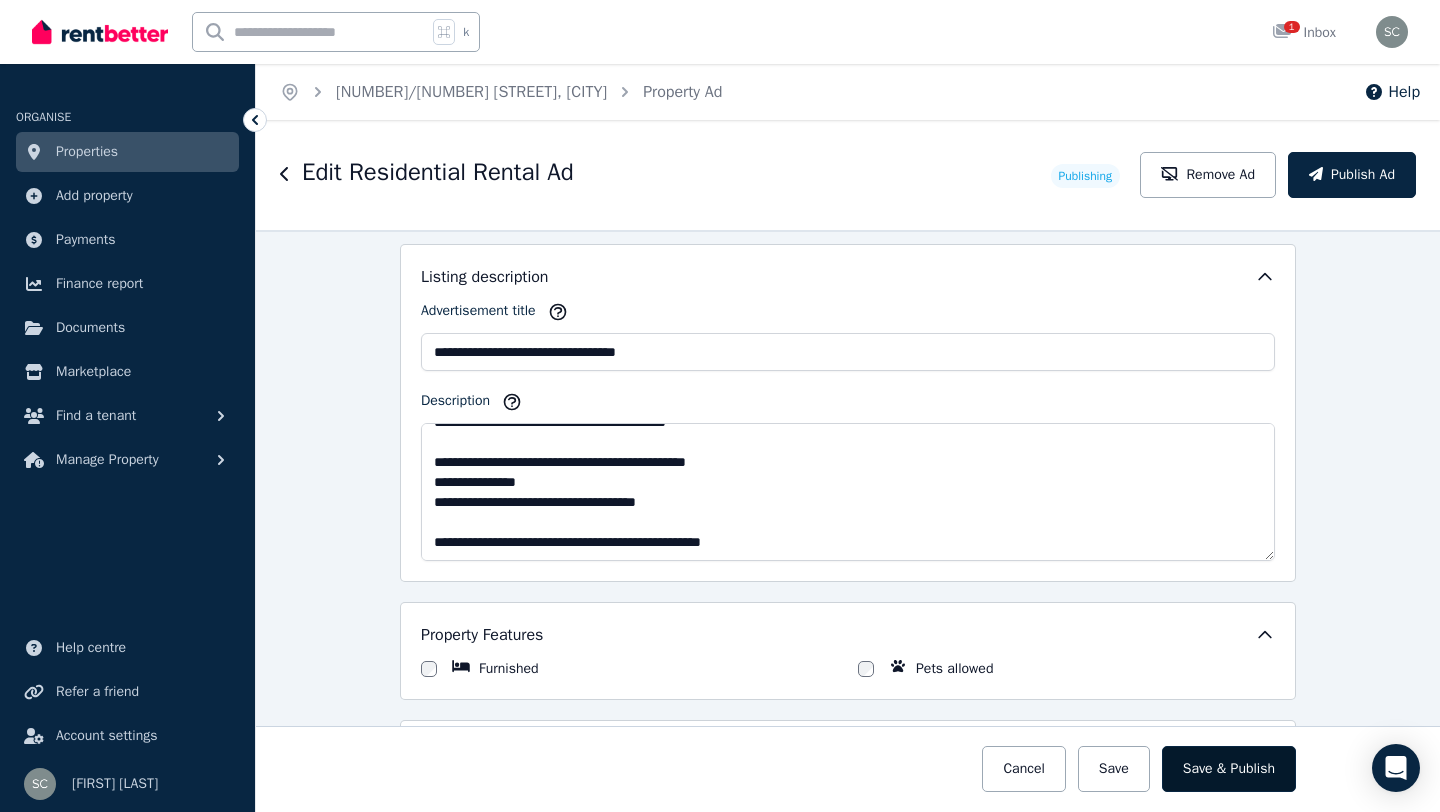 click on "Save & Publish" at bounding box center (1229, 769) 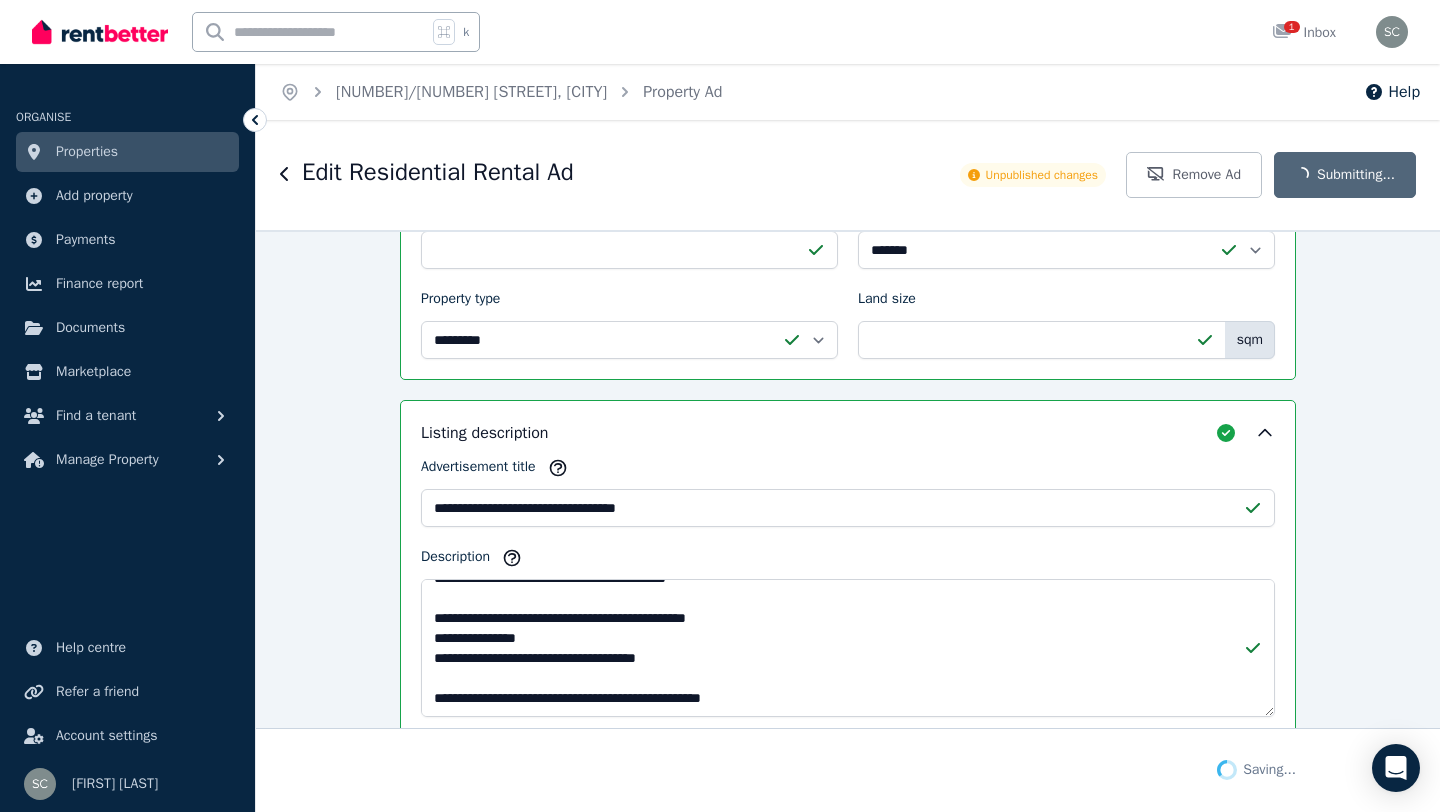 scroll, scrollTop: 1408, scrollLeft: 0, axis: vertical 